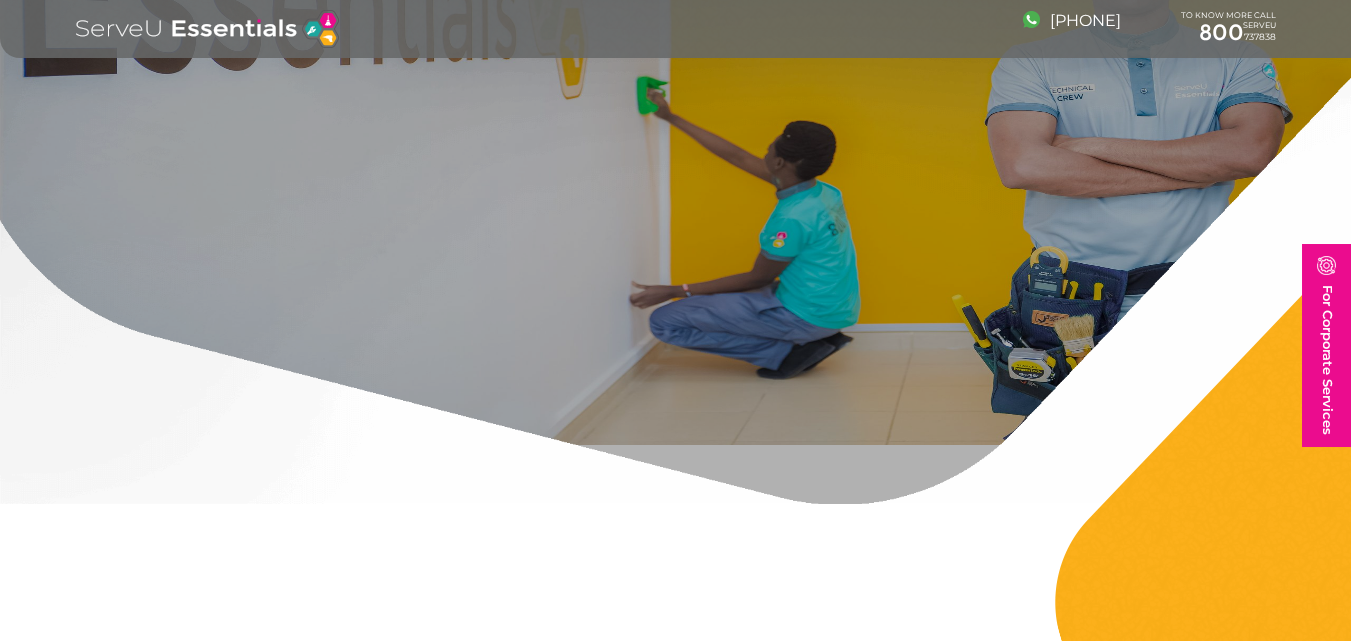 scroll, scrollTop: 0, scrollLeft: 0, axis: both 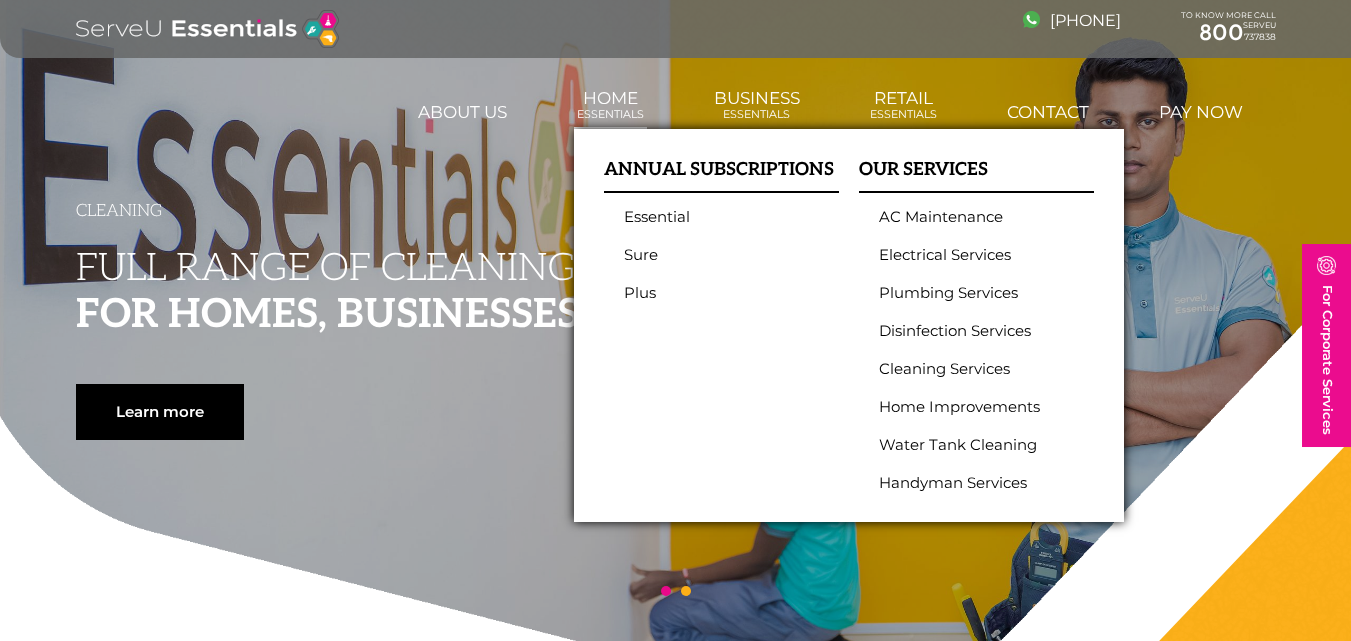 click on "Essentials" at bounding box center (610, 114) 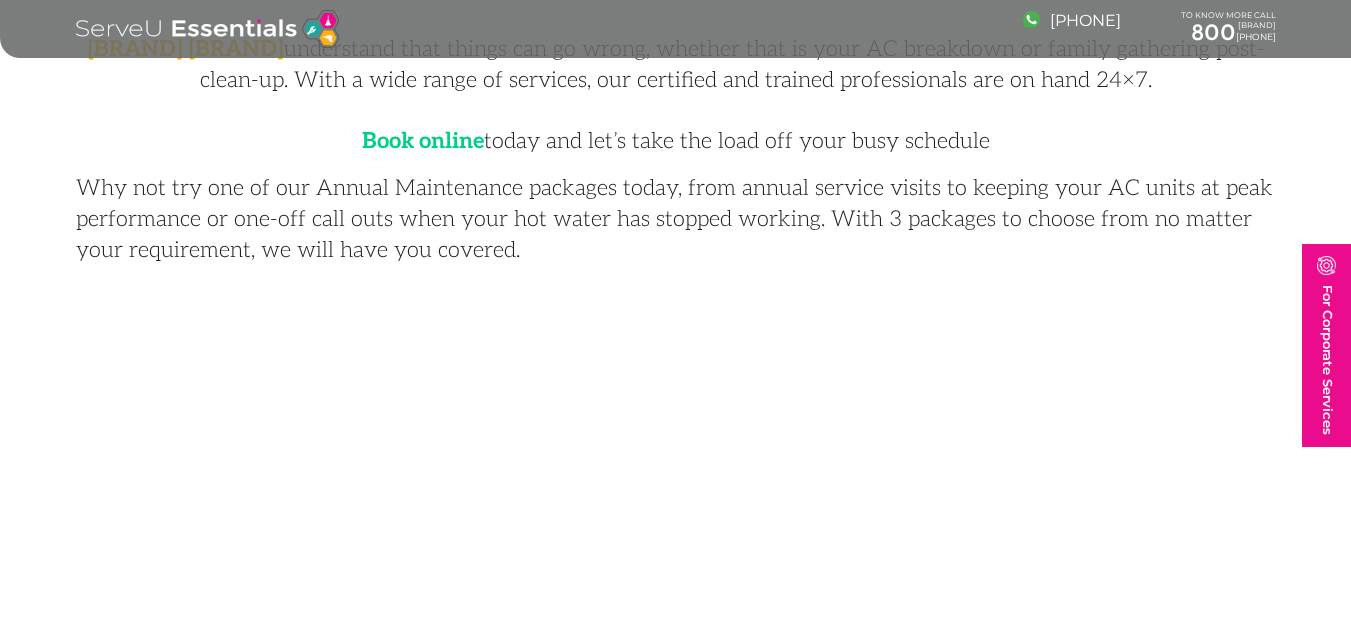 scroll, scrollTop: 0, scrollLeft: 0, axis: both 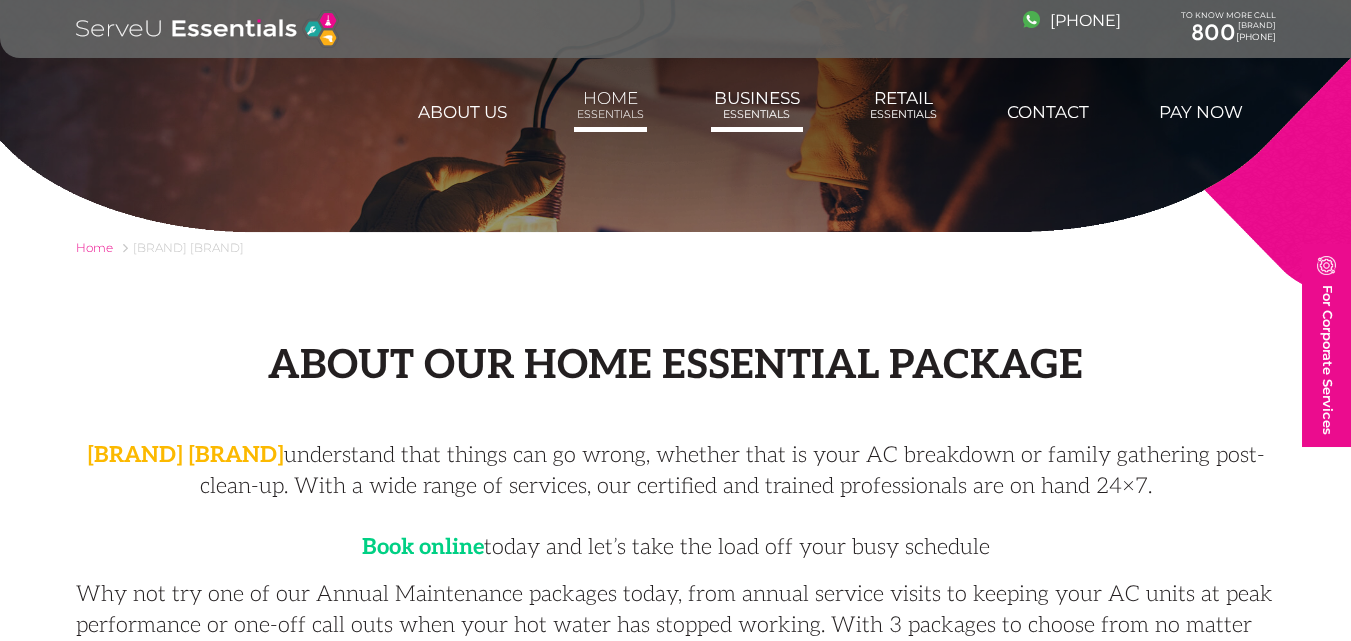 click on "Business  Essentials" at bounding box center (757, 105) 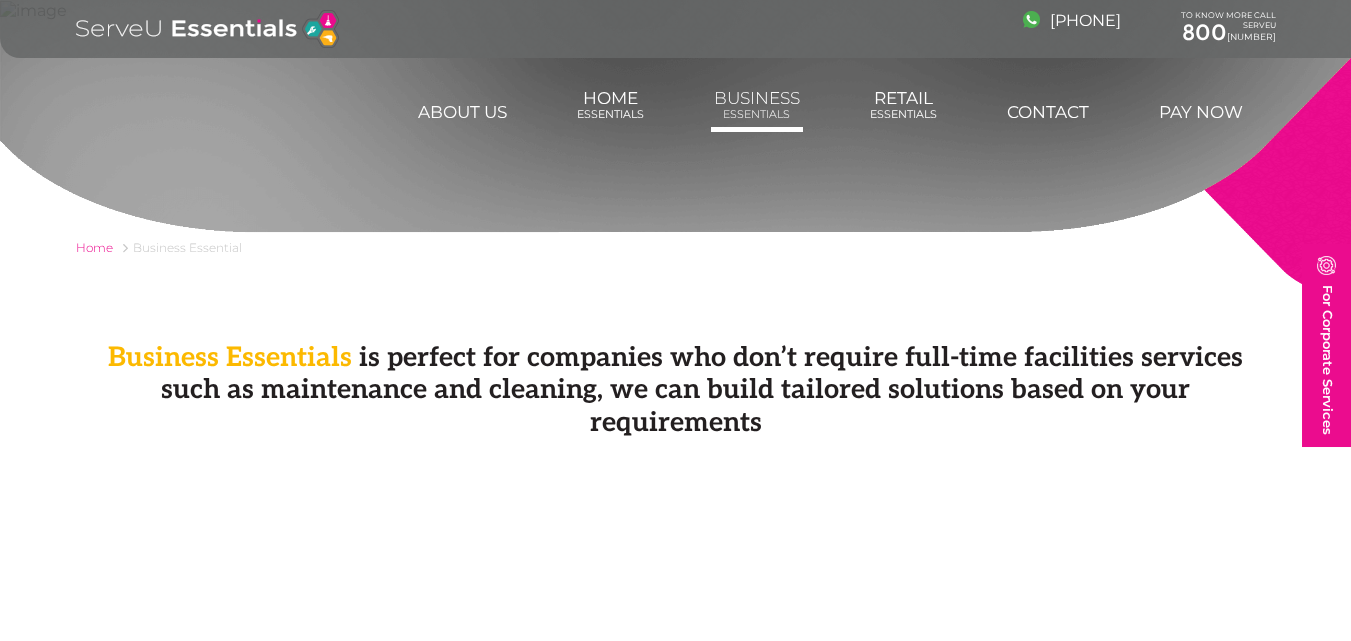 scroll, scrollTop: 1, scrollLeft: 0, axis: vertical 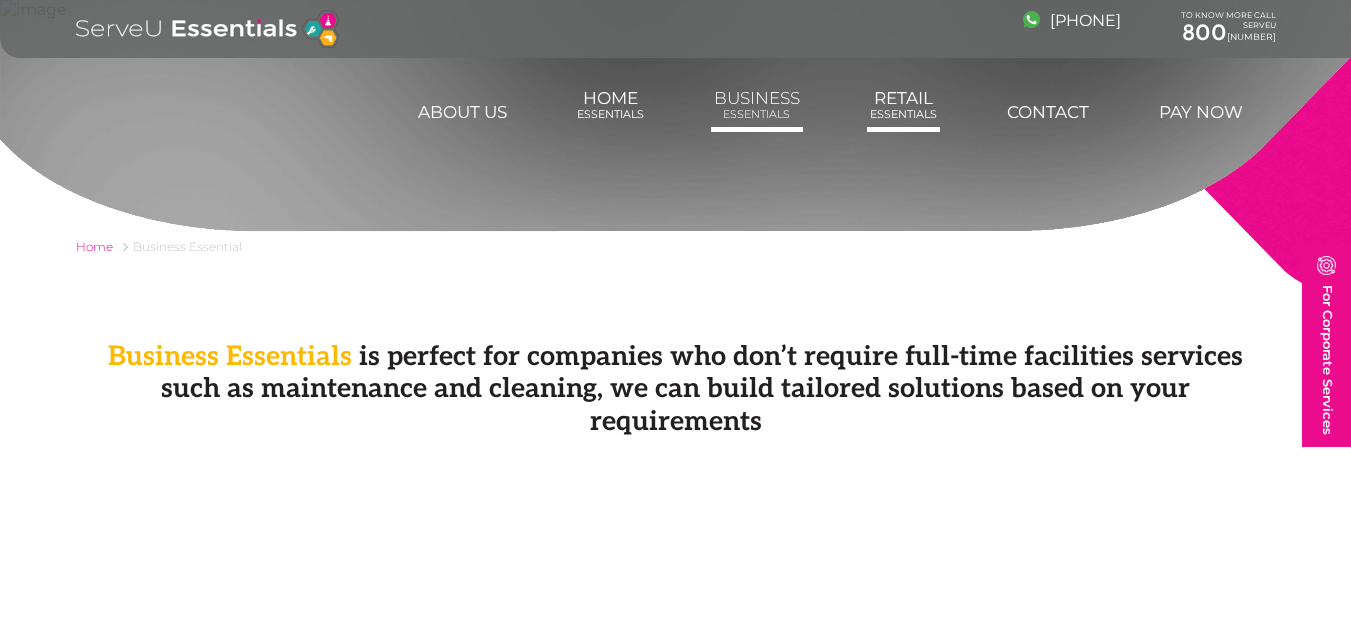 click on "Retail  Essentials" at bounding box center [903, 105] 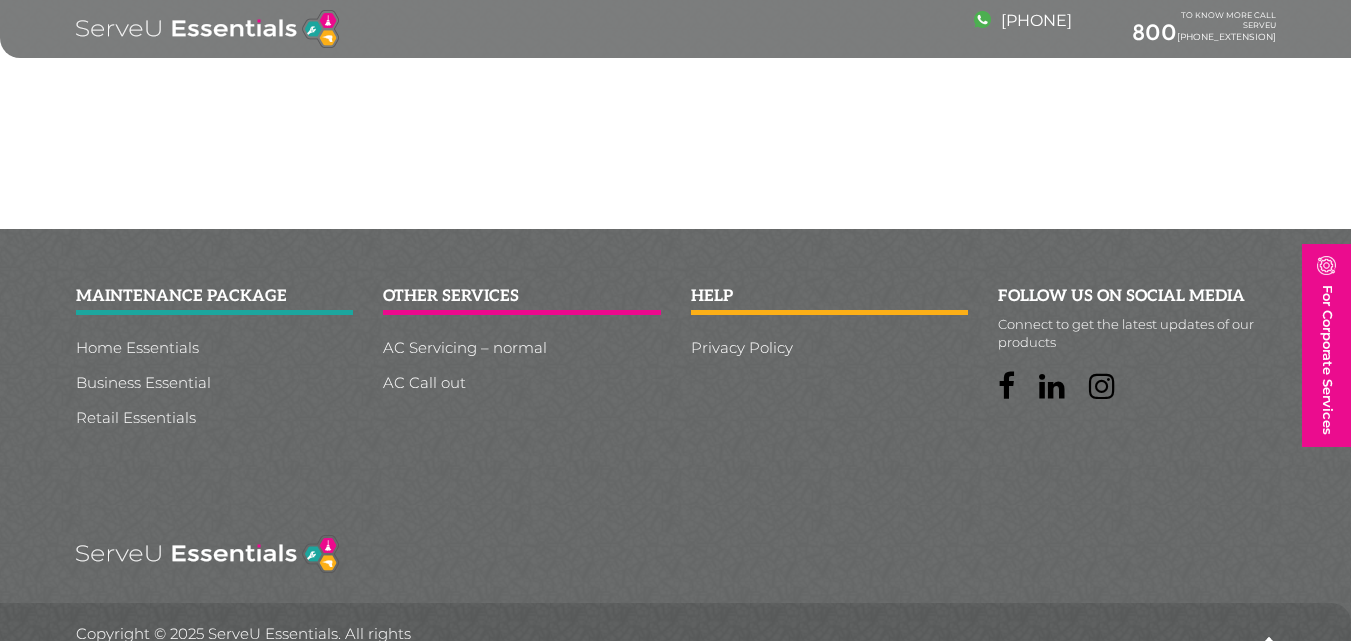 scroll, scrollTop: 571, scrollLeft: 0, axis: vertical 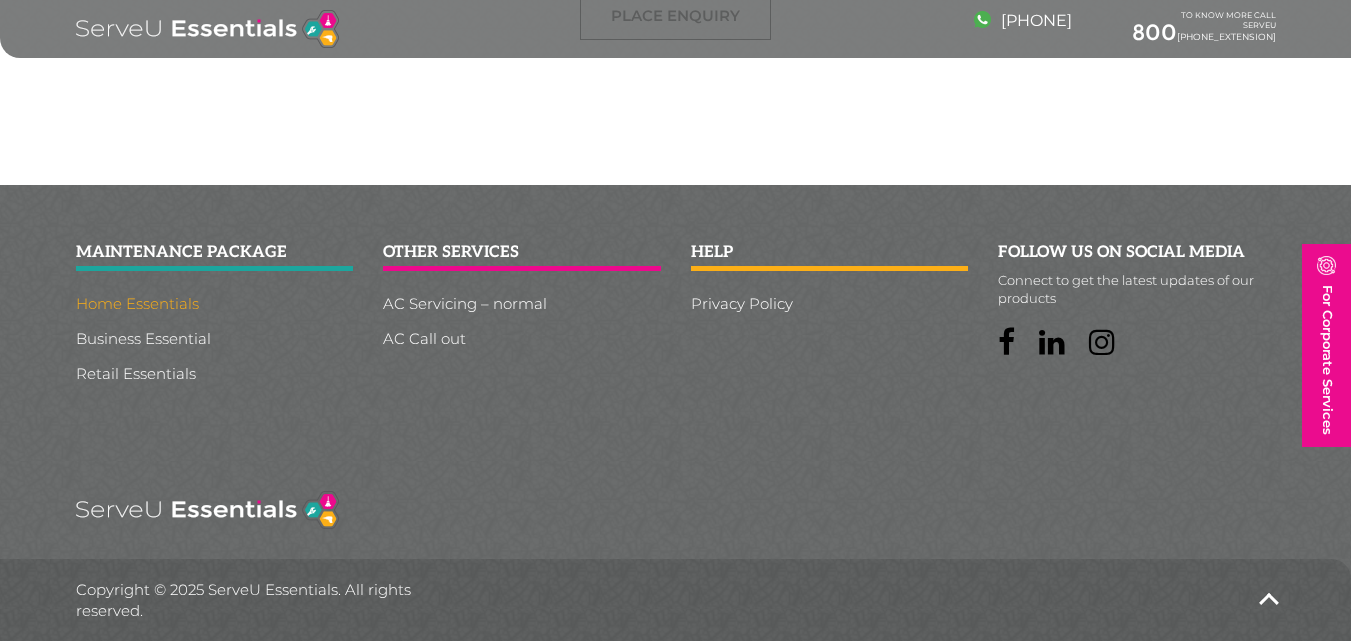 click on "Home Essentials" at bounding box center [215, 303] 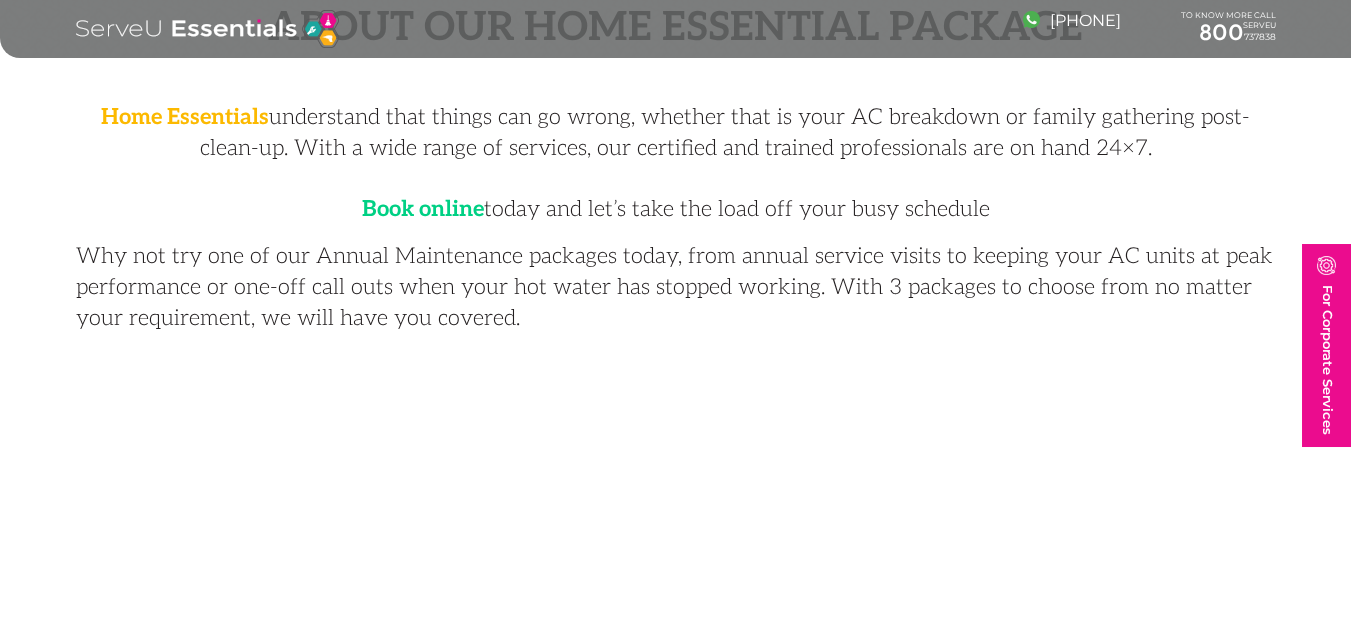 scroll, scrollTop: 311, scrollLeft: 0, axis: vertical 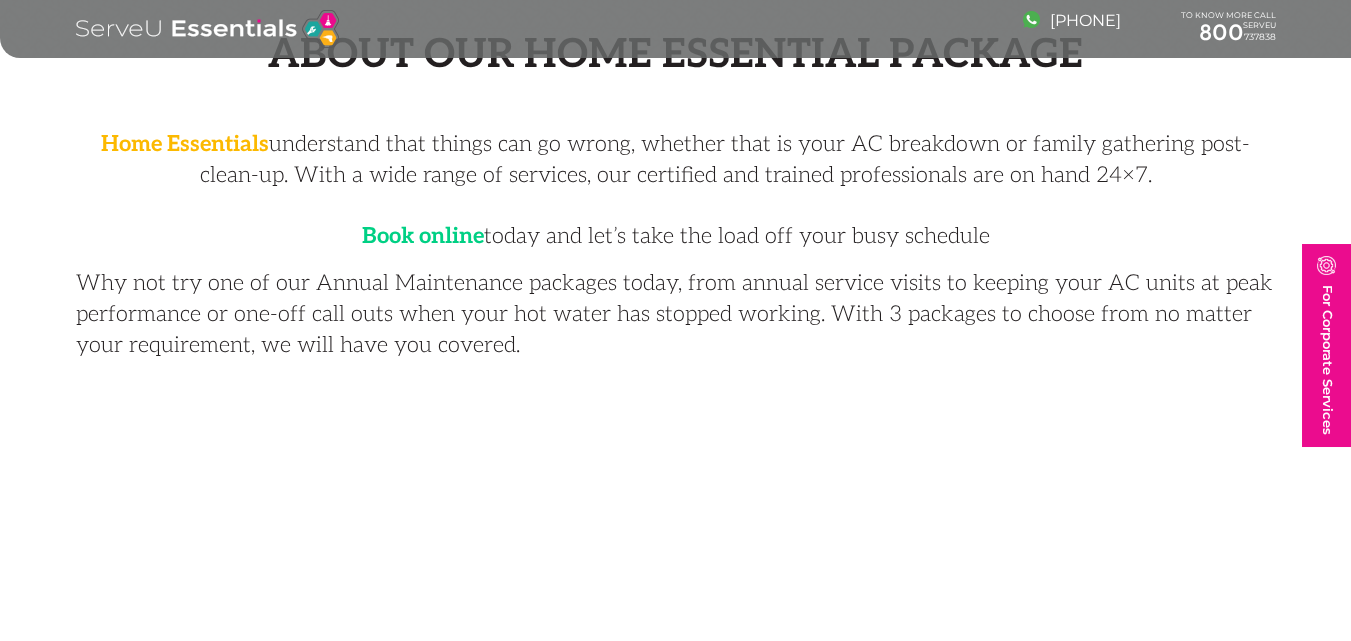 click on "Book online" at bounding box center (423, 236) 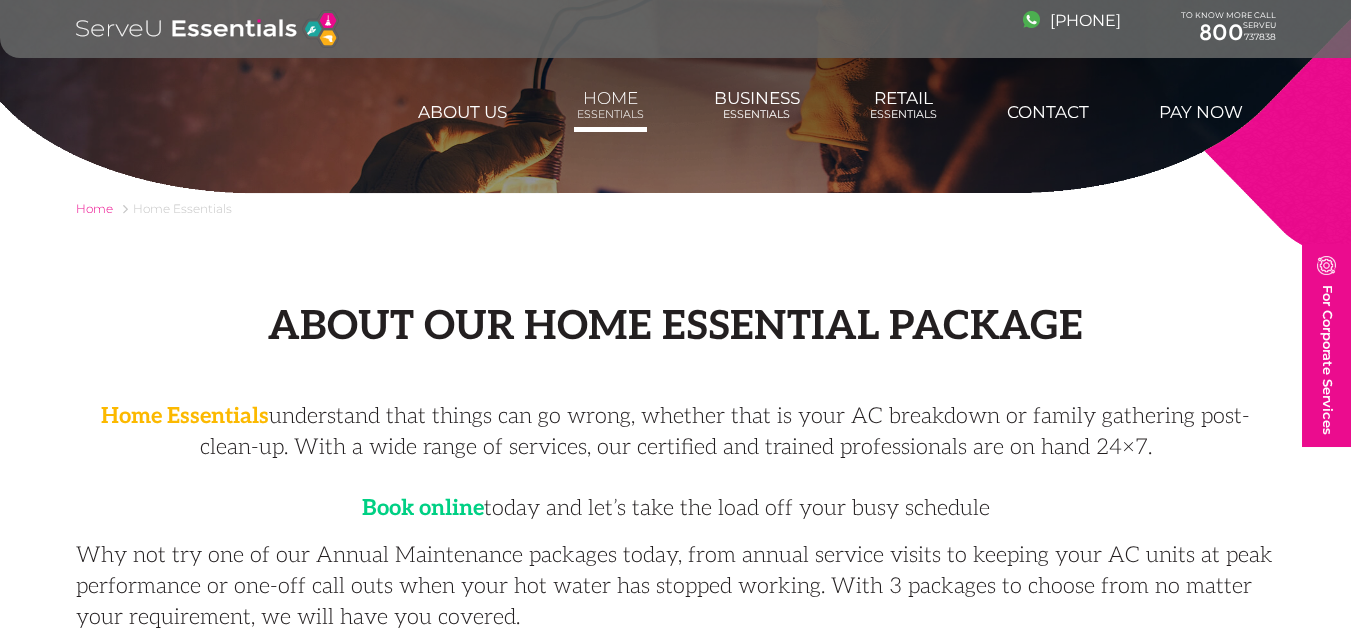 scroll, scrollTop: 0, scrollLeft: 0, axis: both 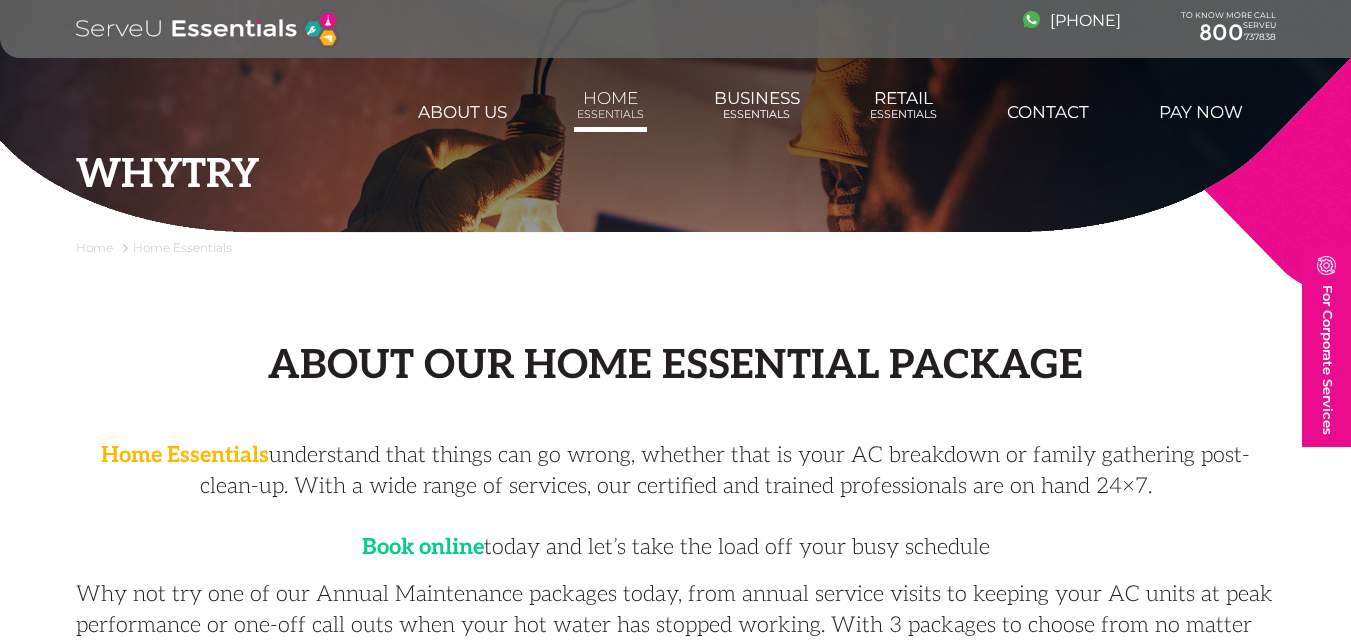 click on "Home" at bounding box center [94, 247] 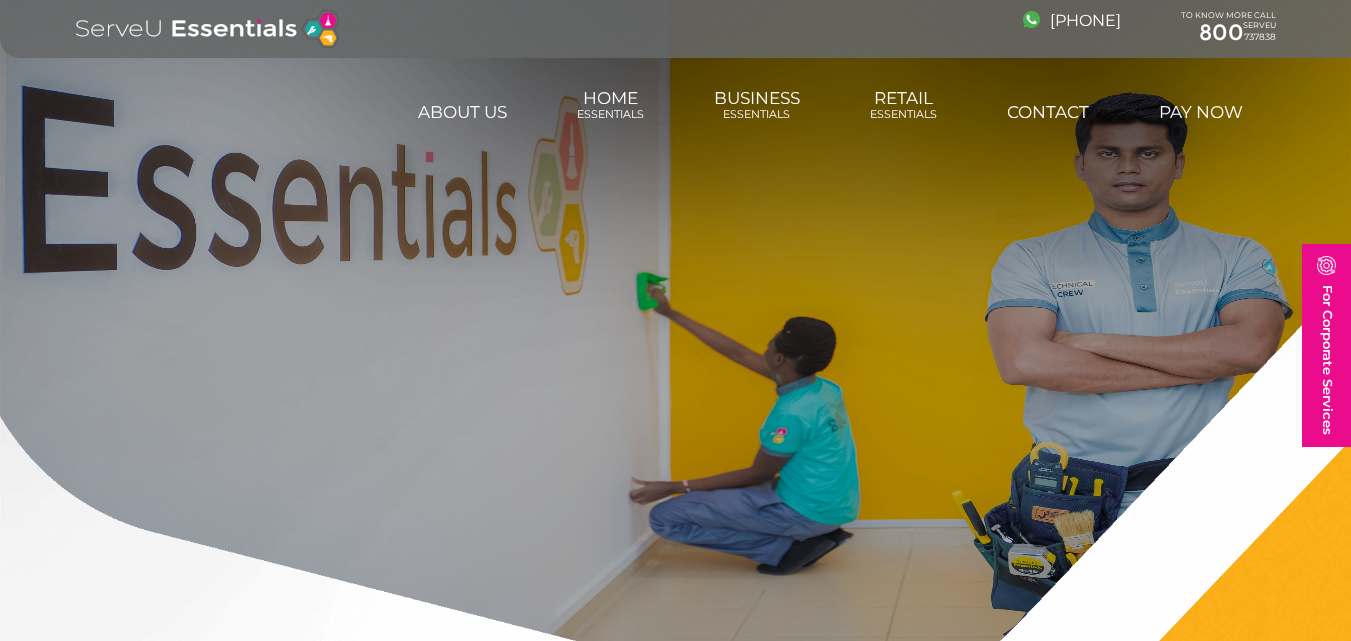 scroll, scrollTop: 0, scrollLeft: 0, axis: both 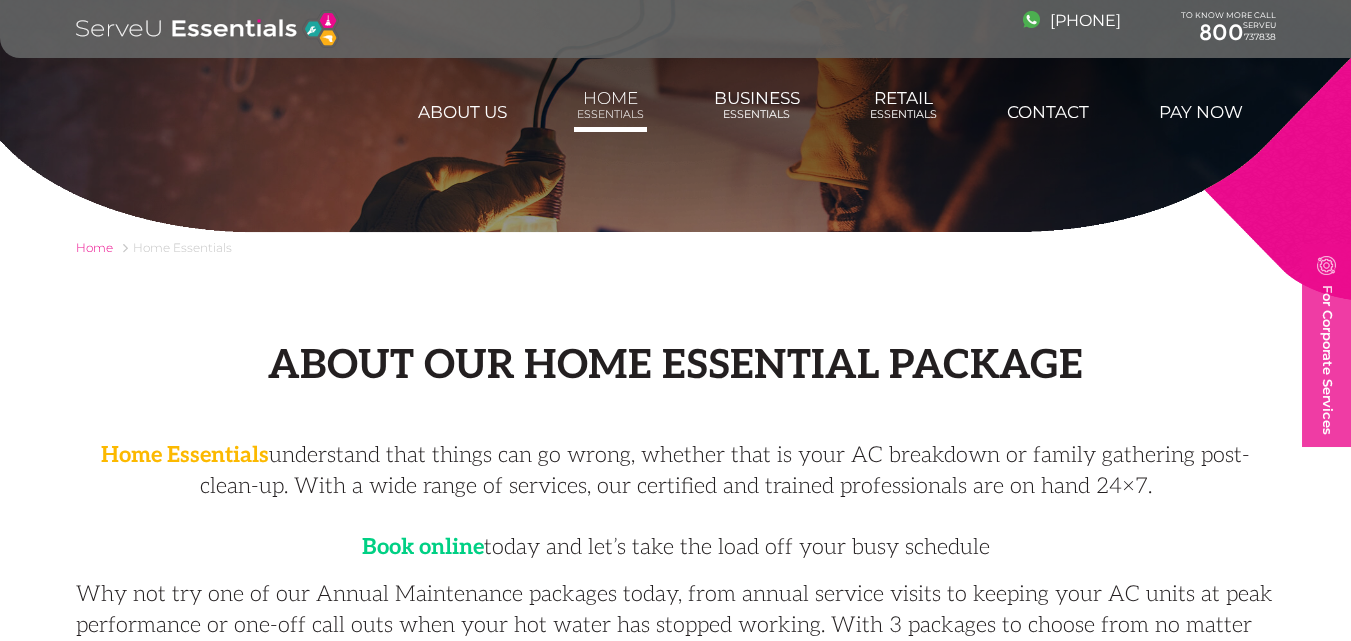 click on "For Corporate Services" at bounding box center [1326, 345] 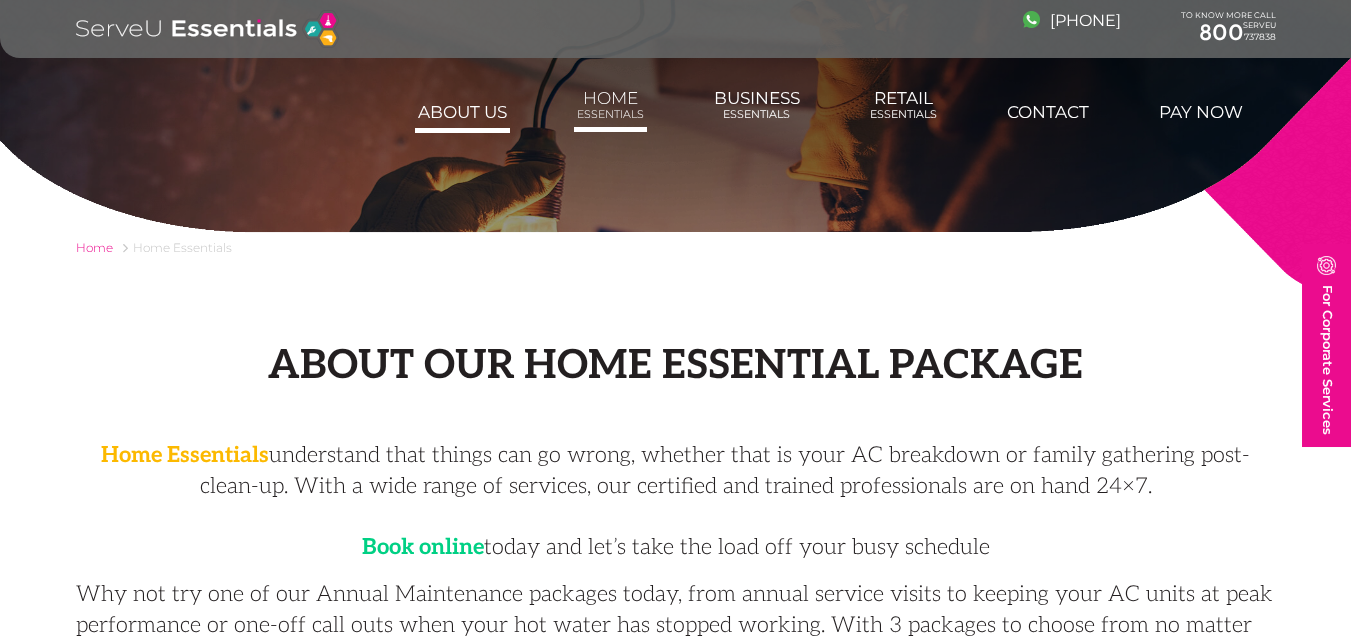 click on "About us" at bounding box center (462, 112) 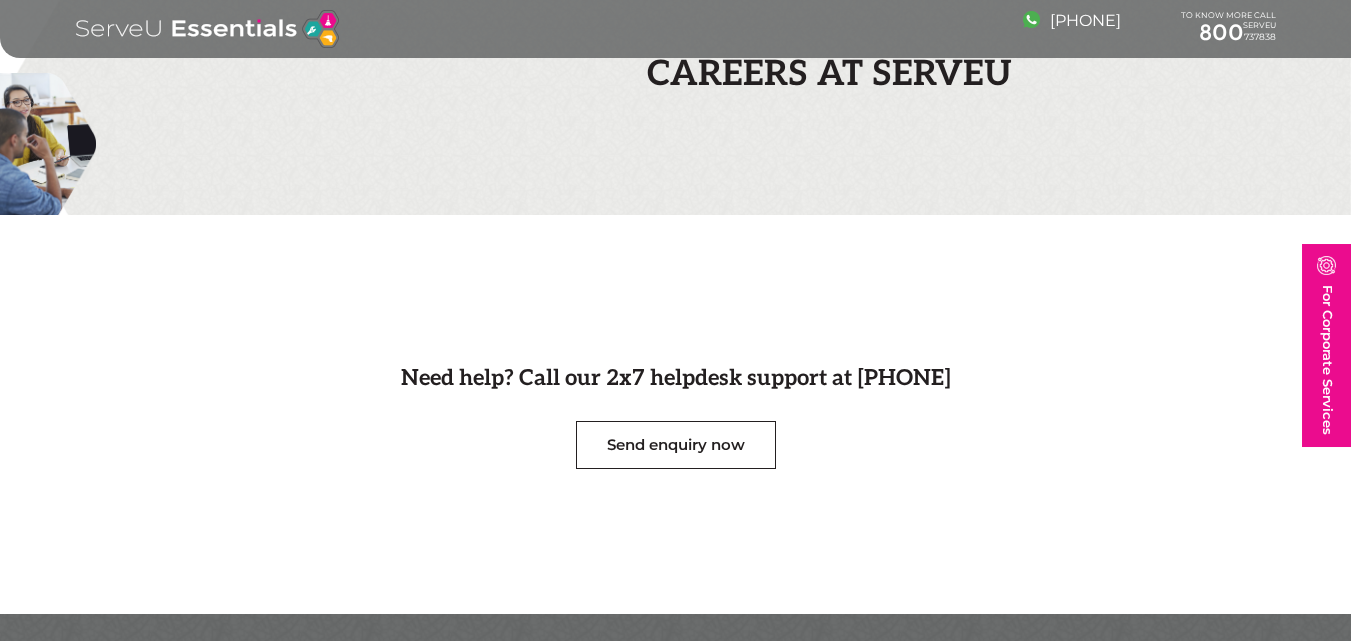 scroll, scrollTop: 1989, scrollLeft: 0, axis: vertical 